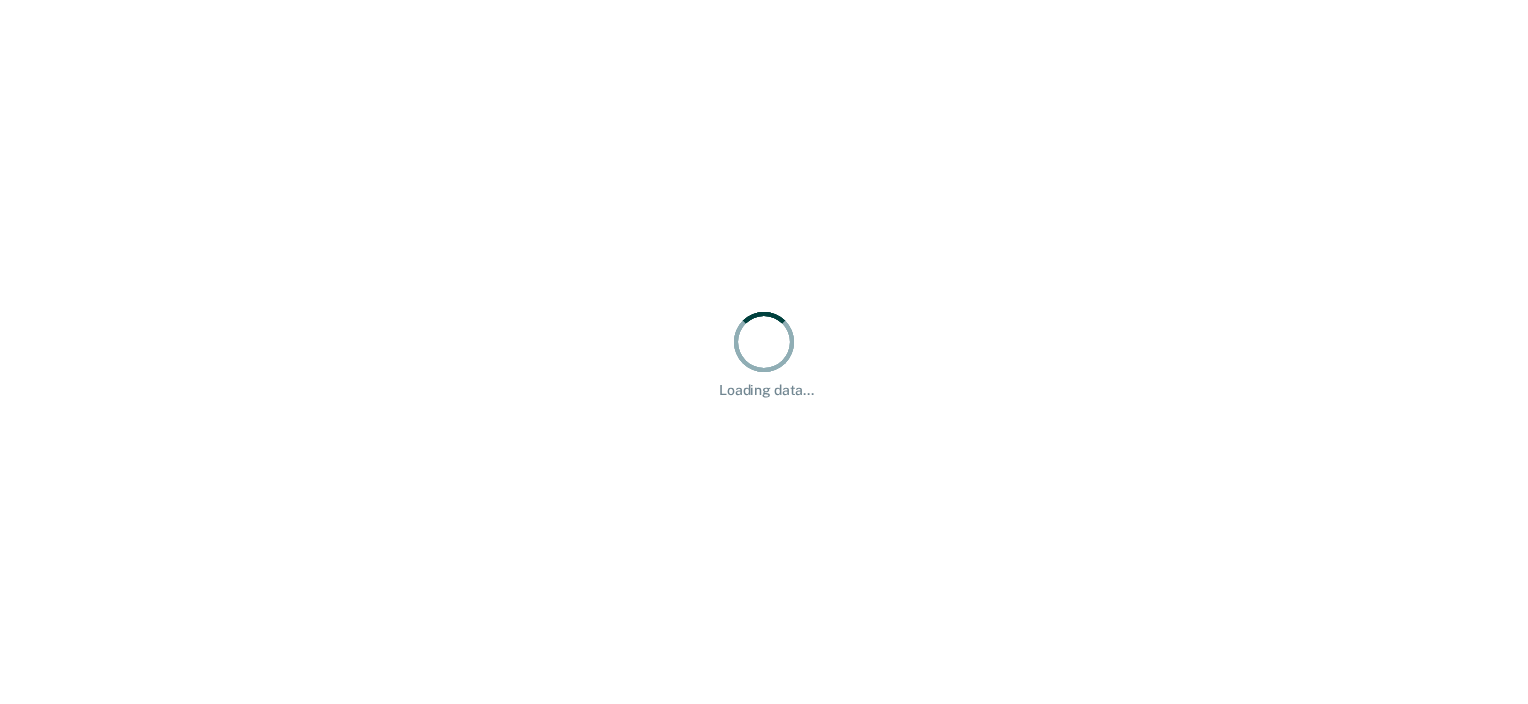 scroll, scrollTop: 0, scrollLeft: 0, axis: both 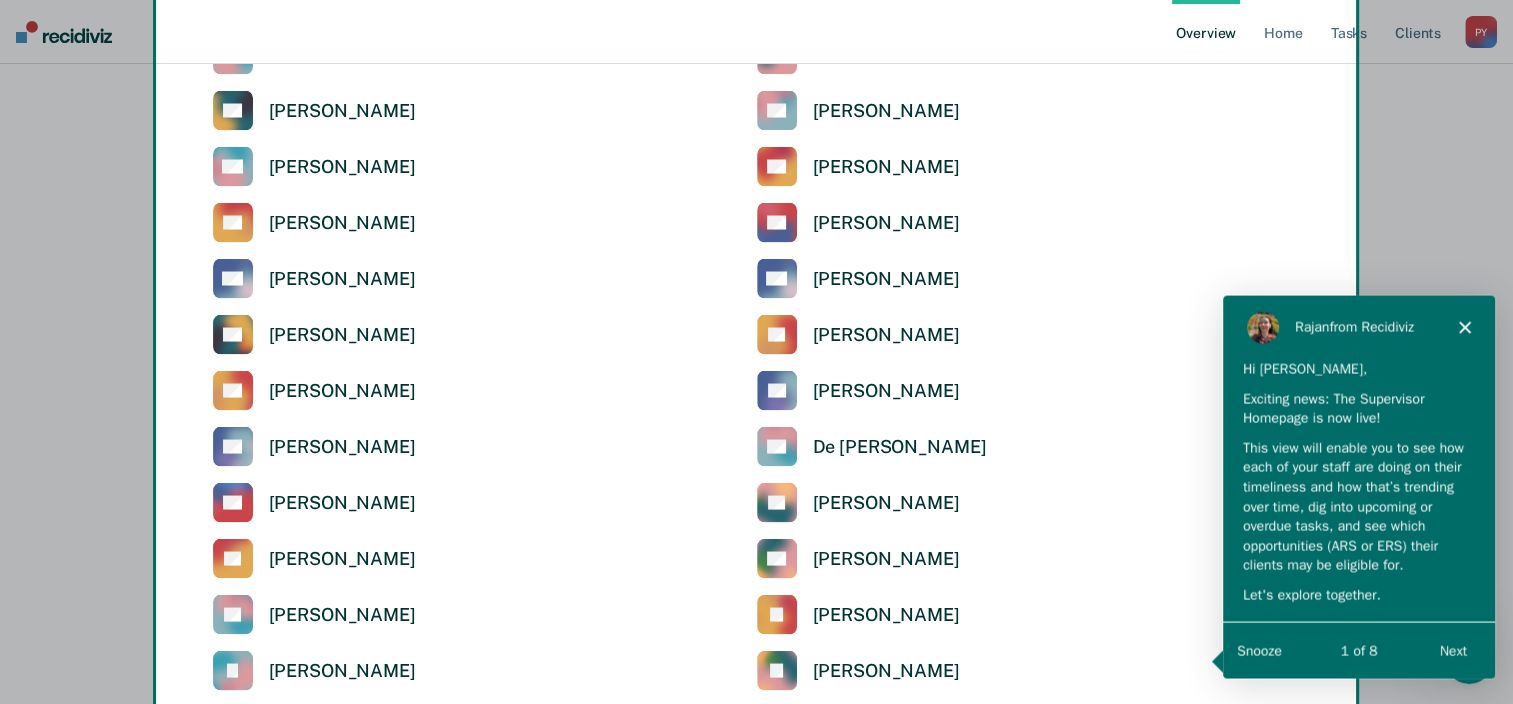 click on "Next" at bounding box center [1452, 649] 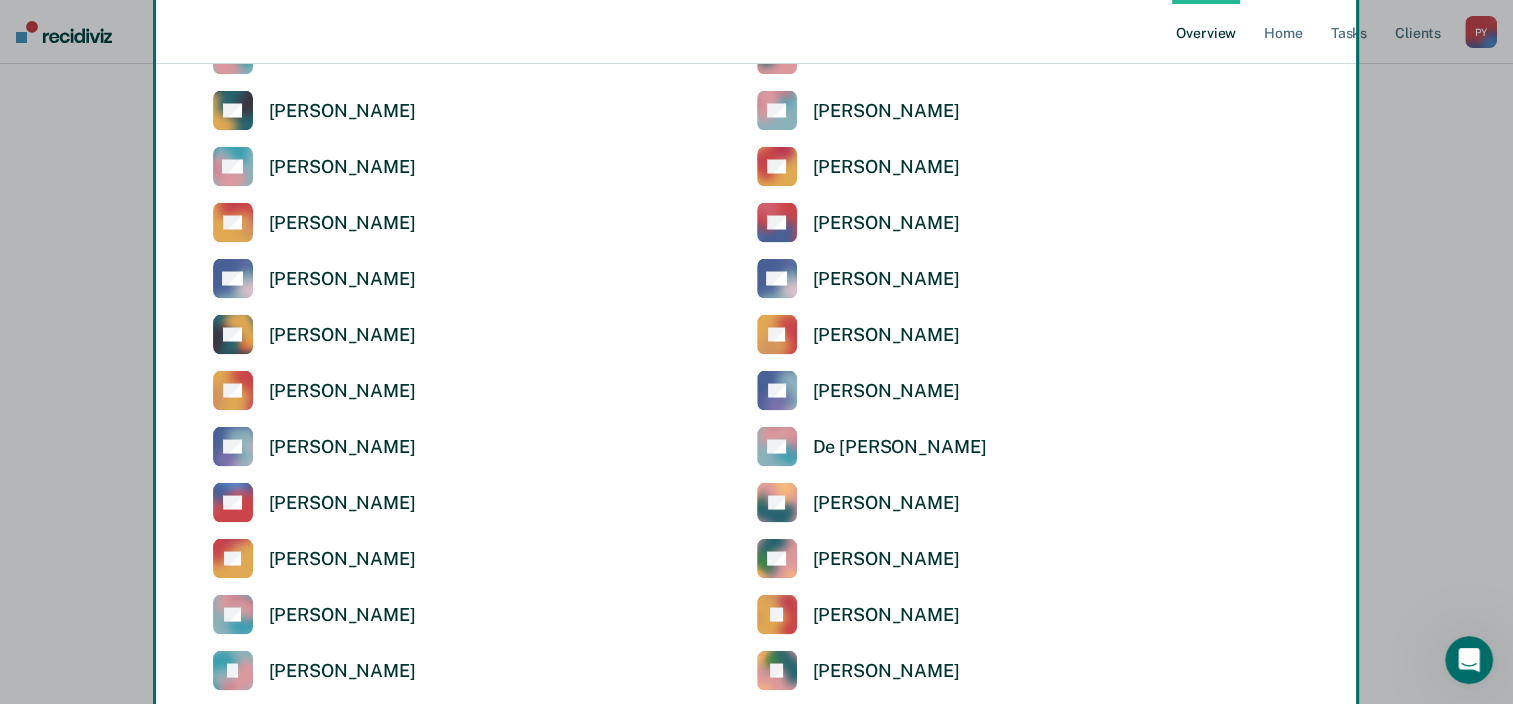 scroll, scrollTop: 0, scrollLeft: 0, axis: both 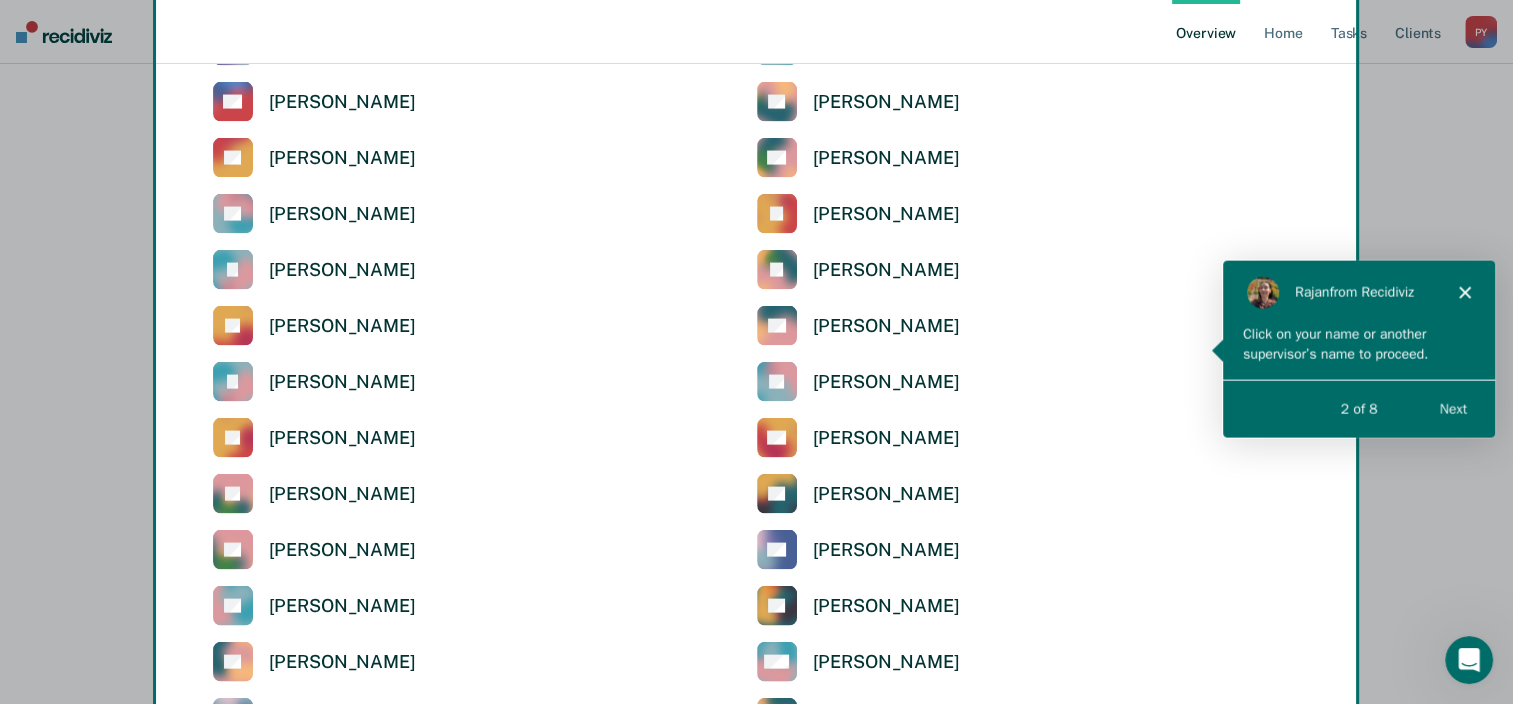 click on "Next" at bounding box center (1452, 408) 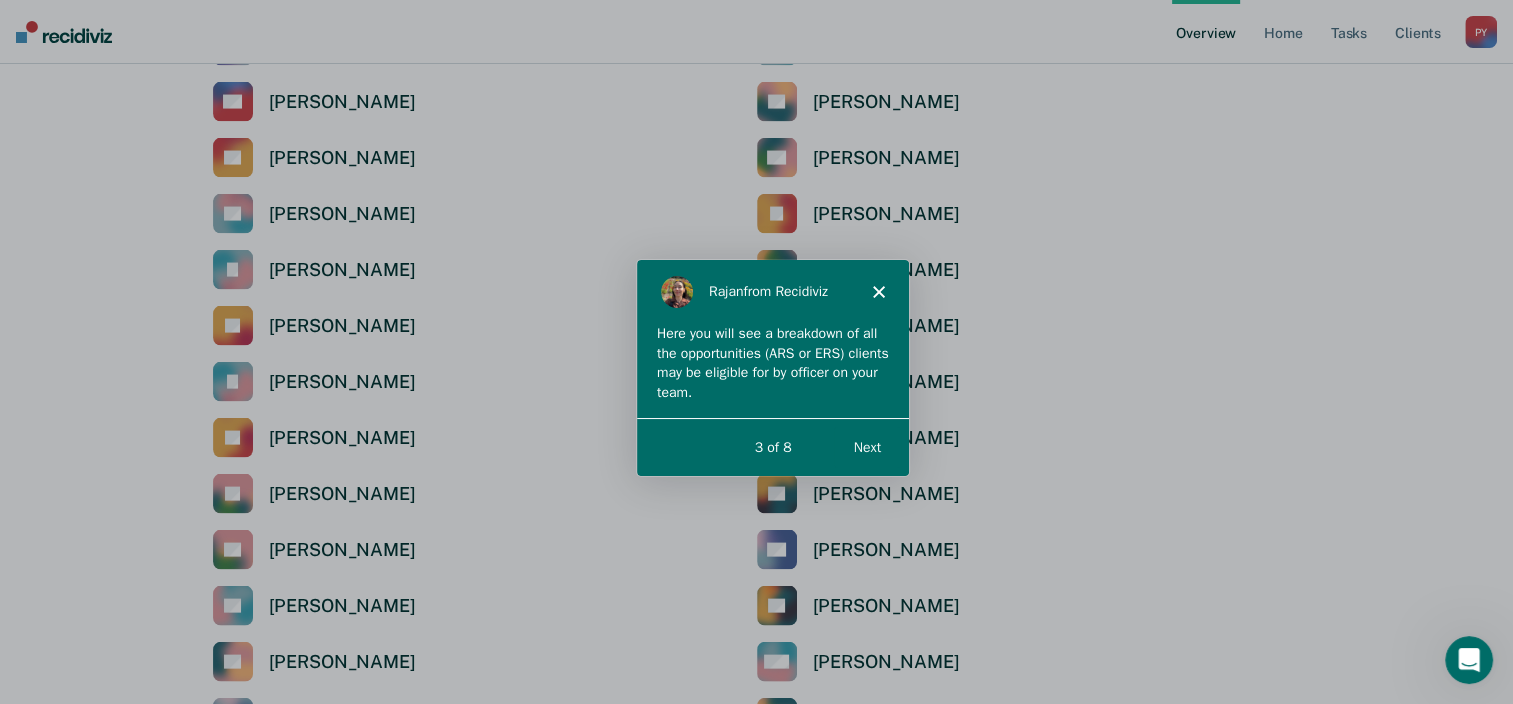 scroll, scrollTop: 0, scrollLeft: 0, axis: both 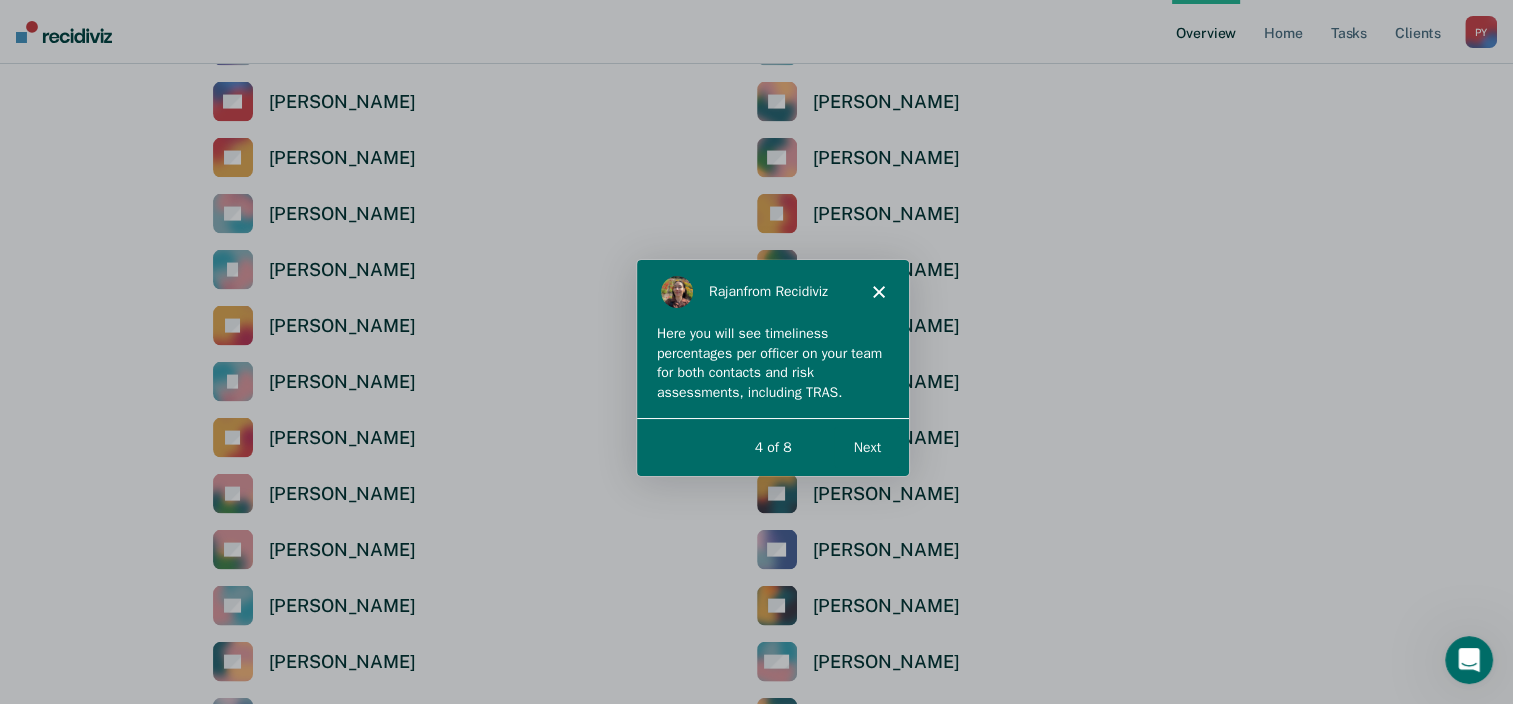 click on "Next" at bounding box center (865, 445) 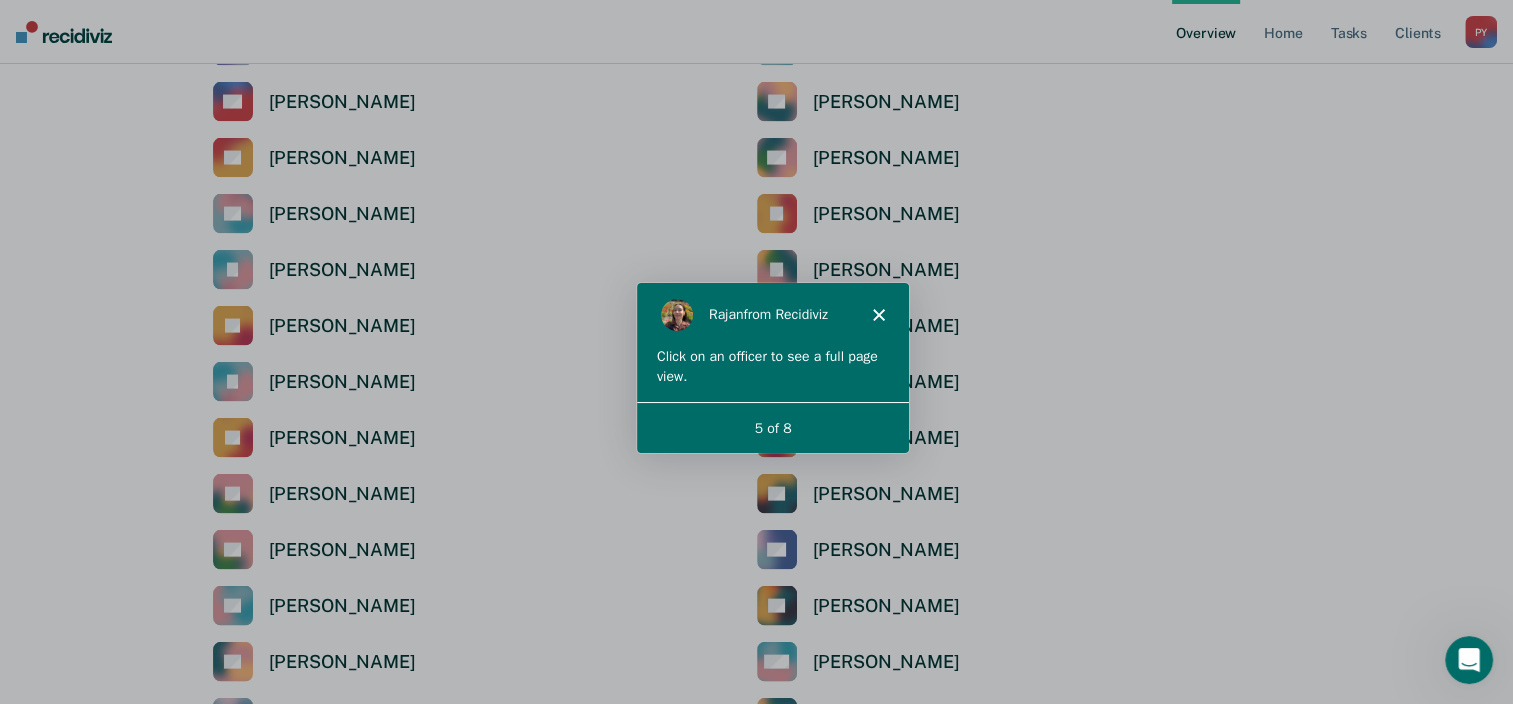 scroll, scrollTop: 0, scrollLeft: 0, axis: both 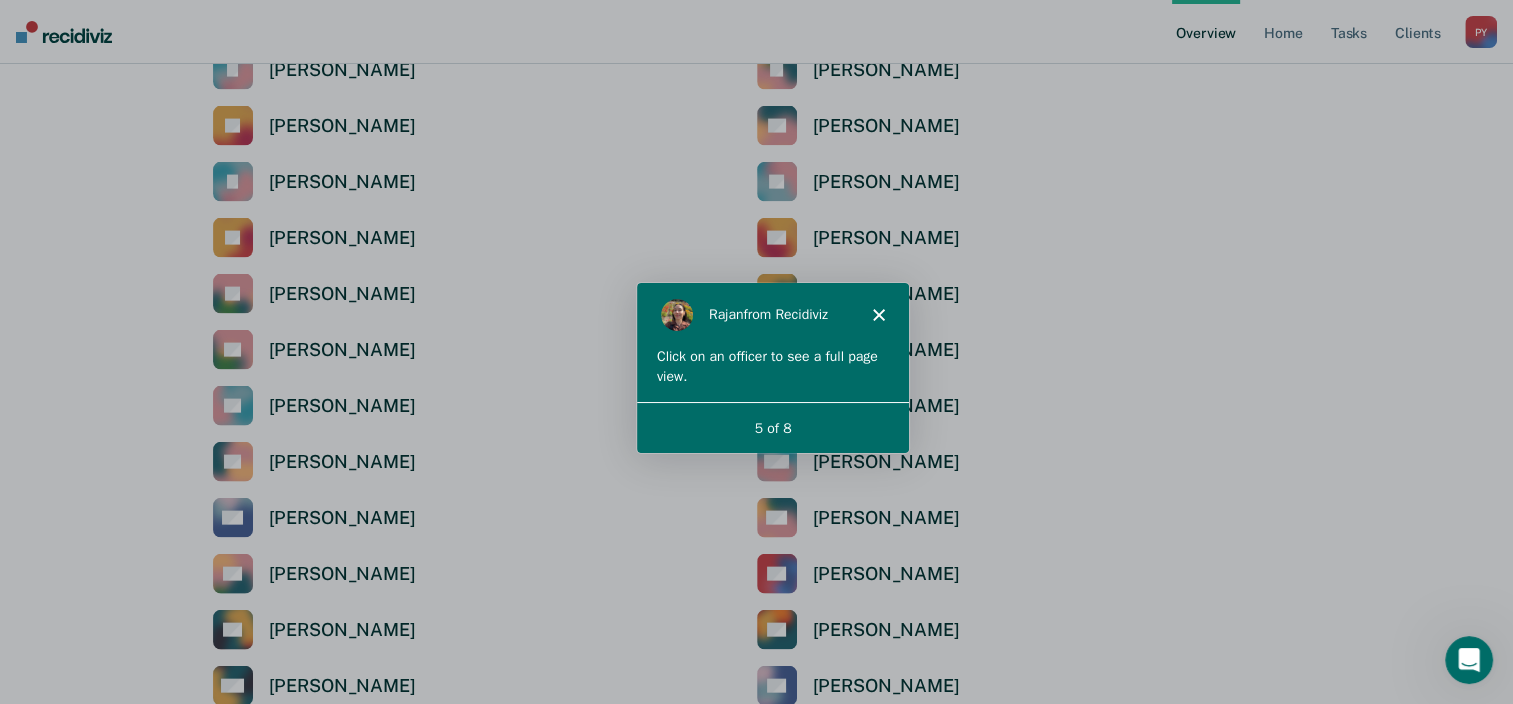 click 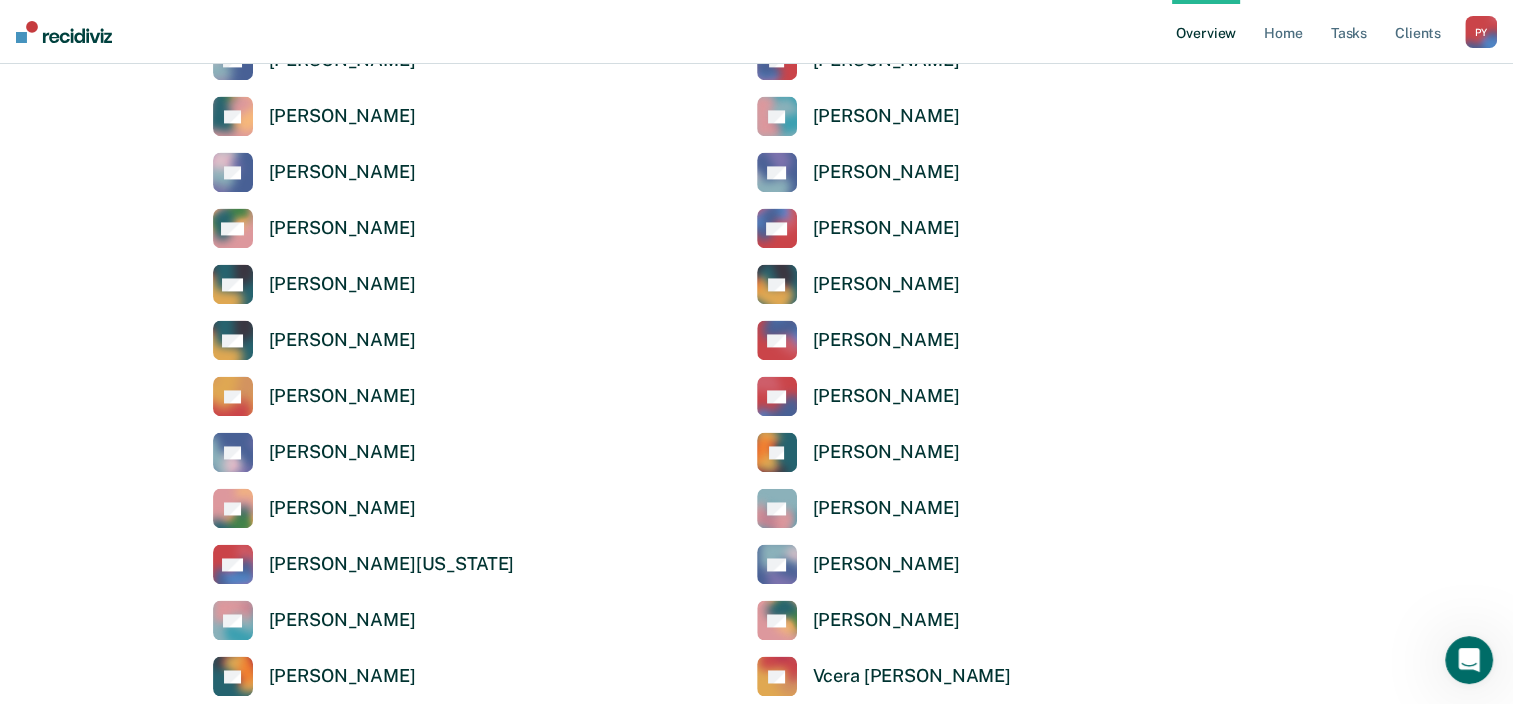 scroll, scrollTop: 2918, scrollLeft: 0, axis: vertical 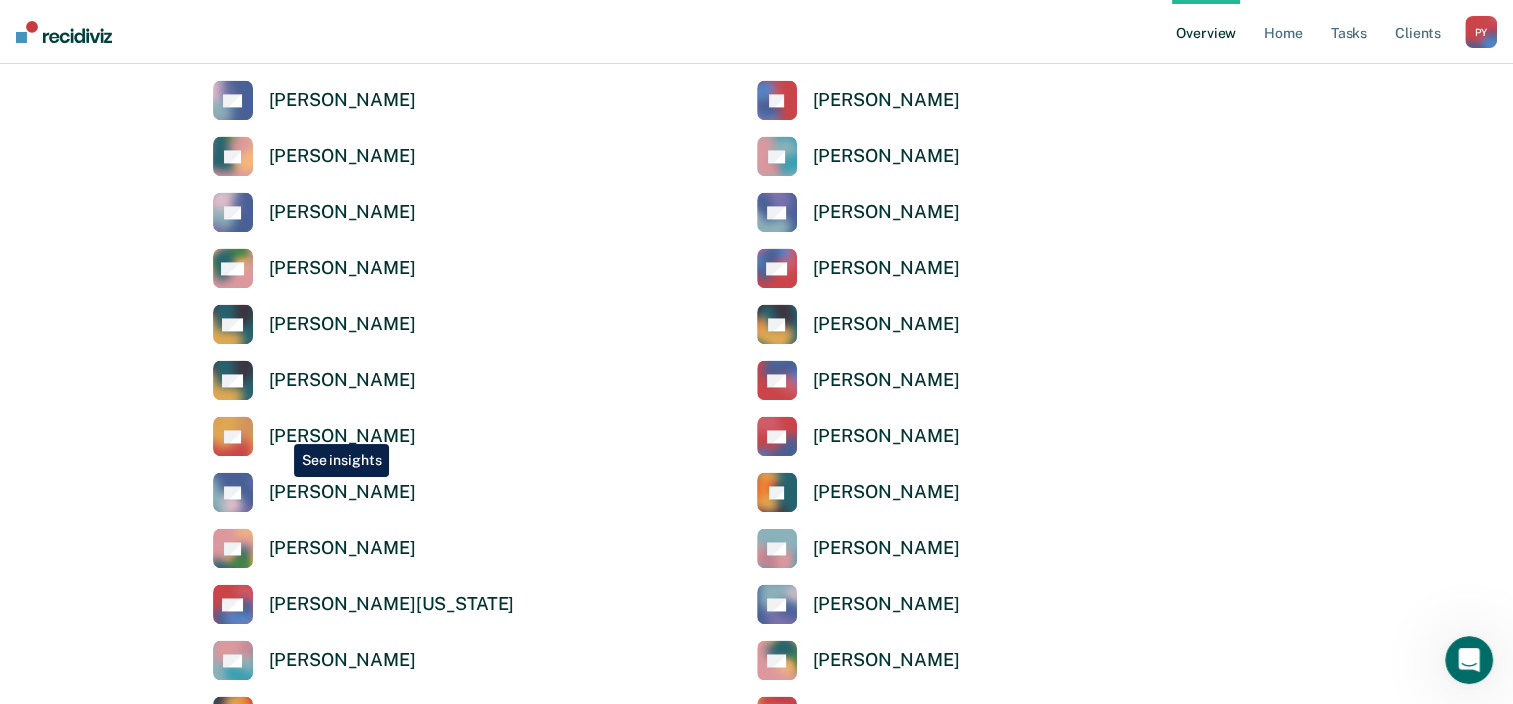 click on "Paige Young" at bounding box center [342, 436] 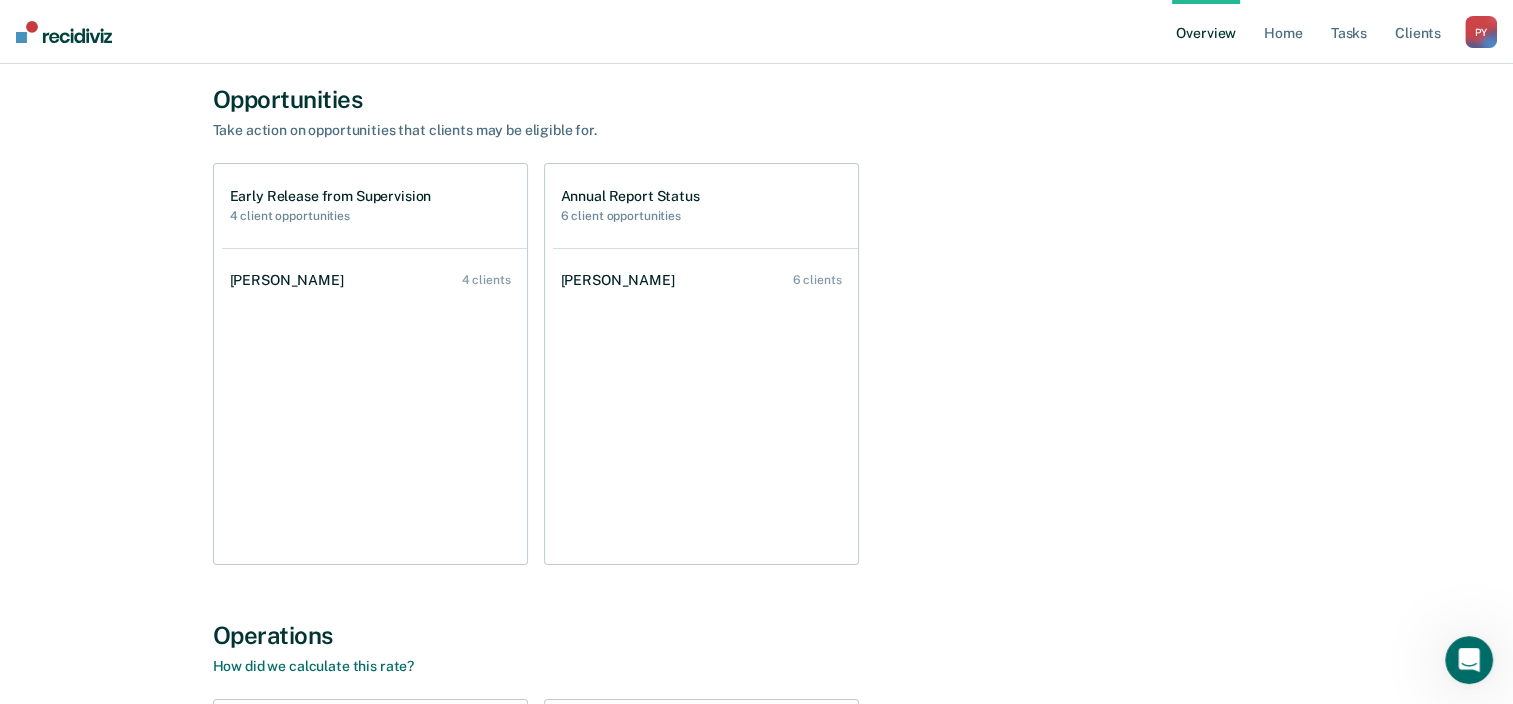 scroll, scrollTop: 0, scrollLeft: 0, axis: both 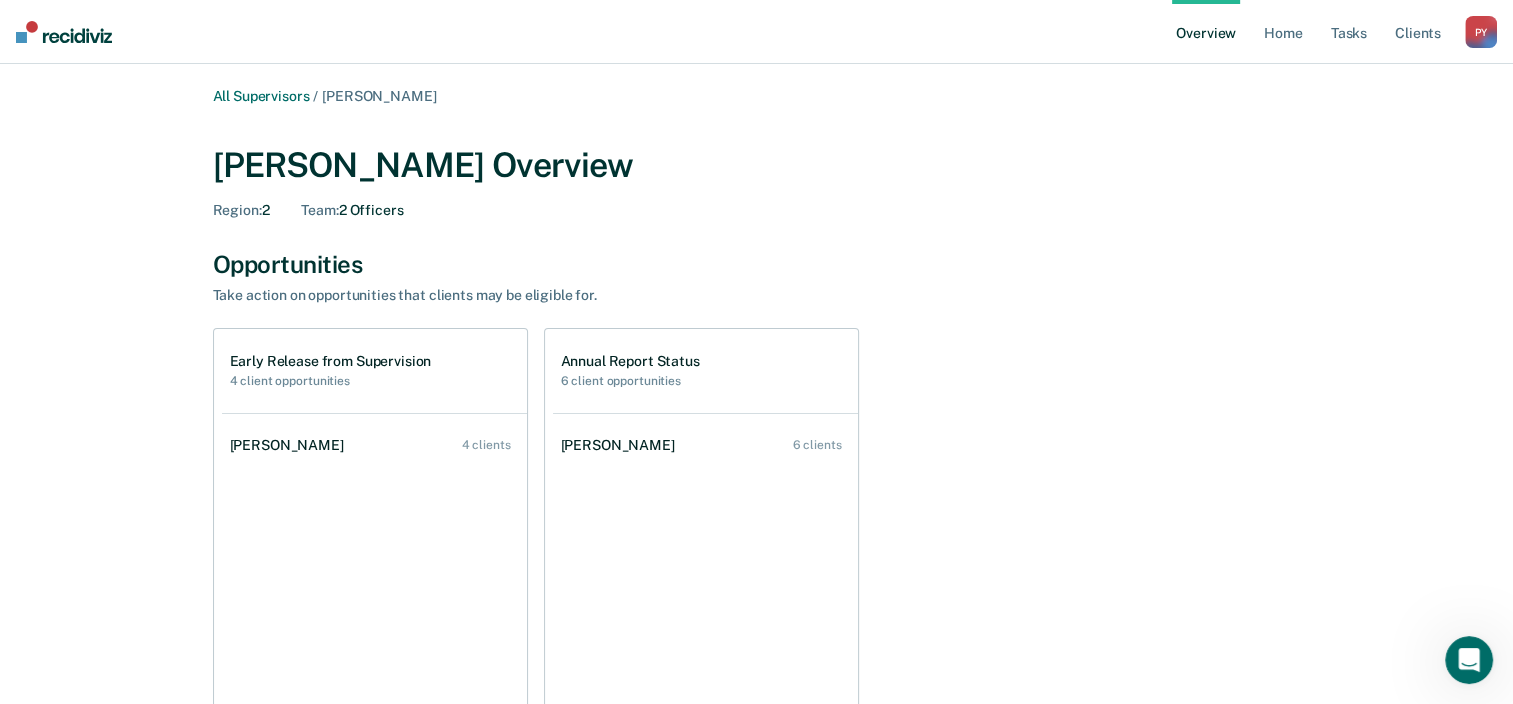 click on "P Y" at bounding box center [1481, 32] 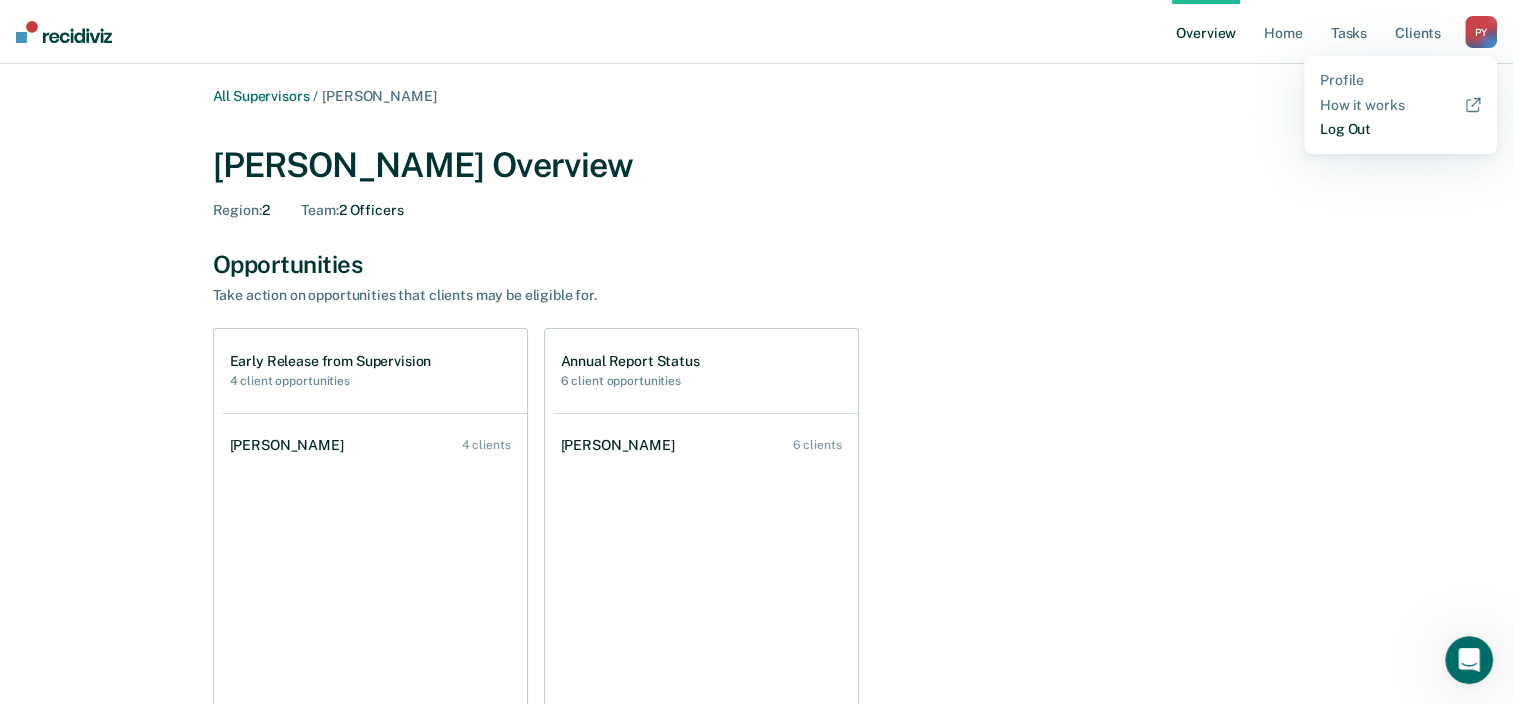 drag, startPoint x: 1345, startPoint y: 130, endPoint x: 1334, endPoint y: 129, distance: 11.045361 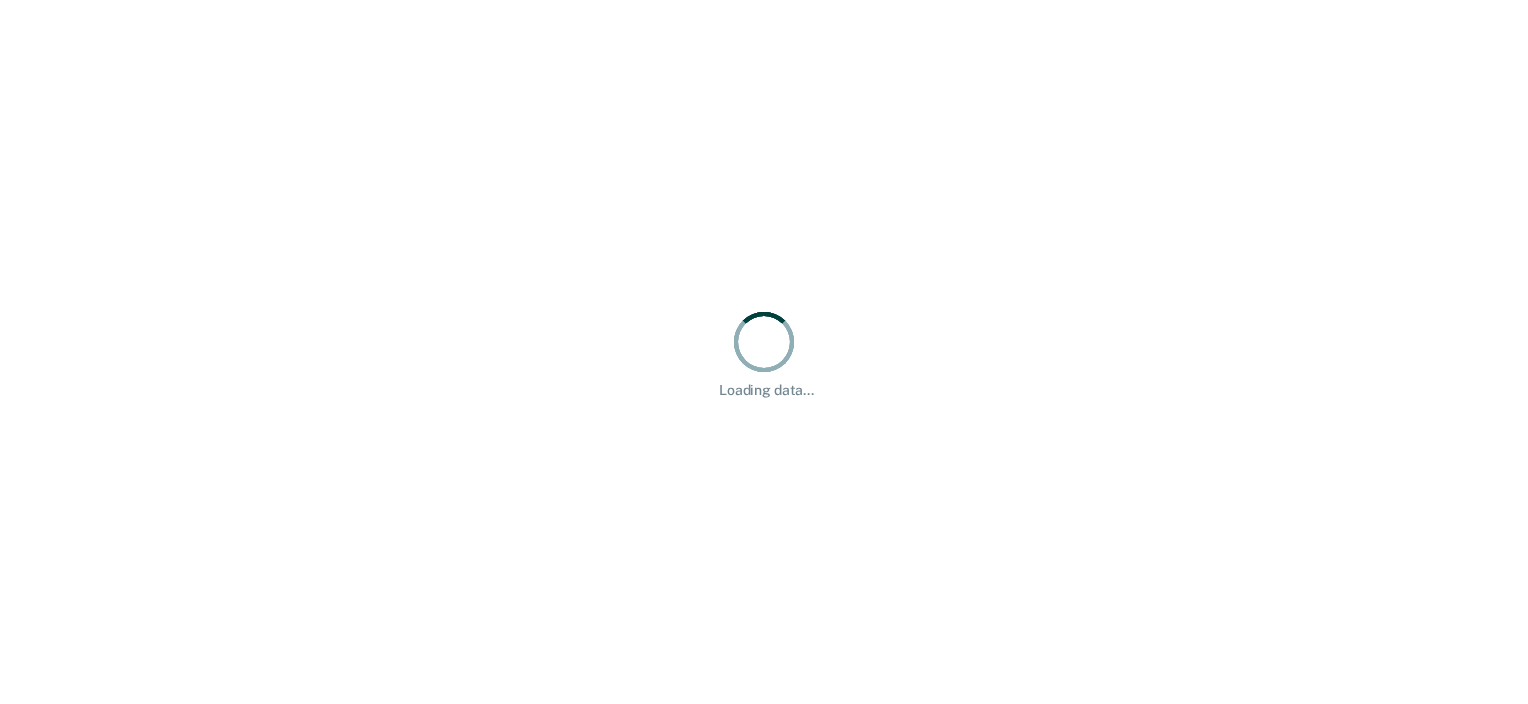 scroll, scrollTop: 0, scrollLeft: 0, axis: both 